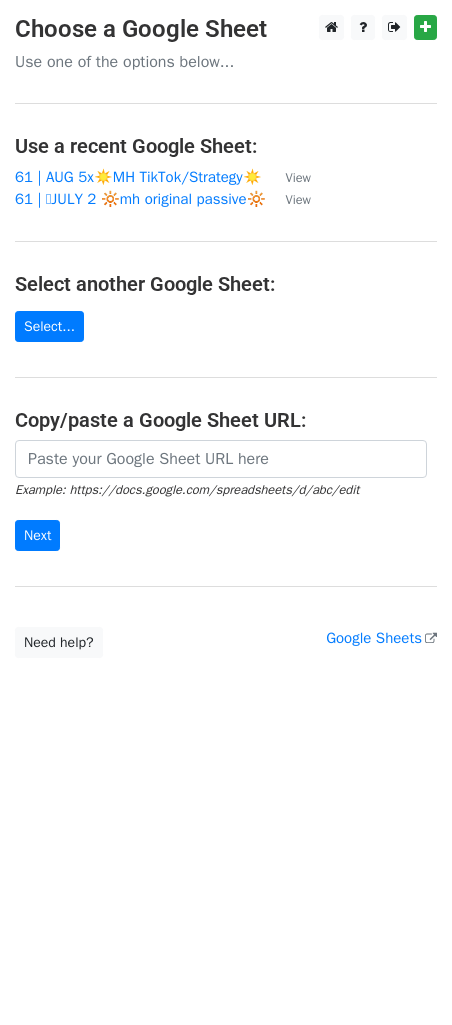 scroll, scrollTop: 0, scrollLeft: 0, axis: both 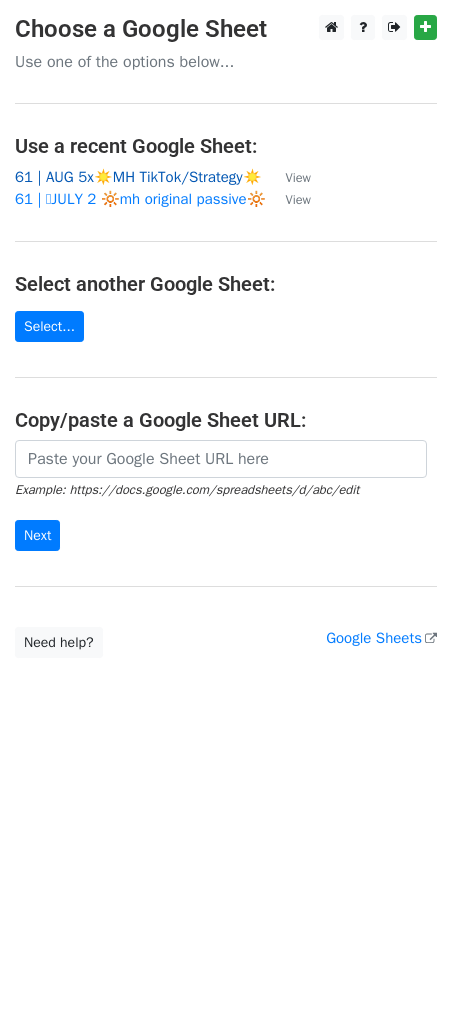 click on "61 | AUG 5x☀️MH TikTok/Strategy☀️" at bounding box center (138, 177) 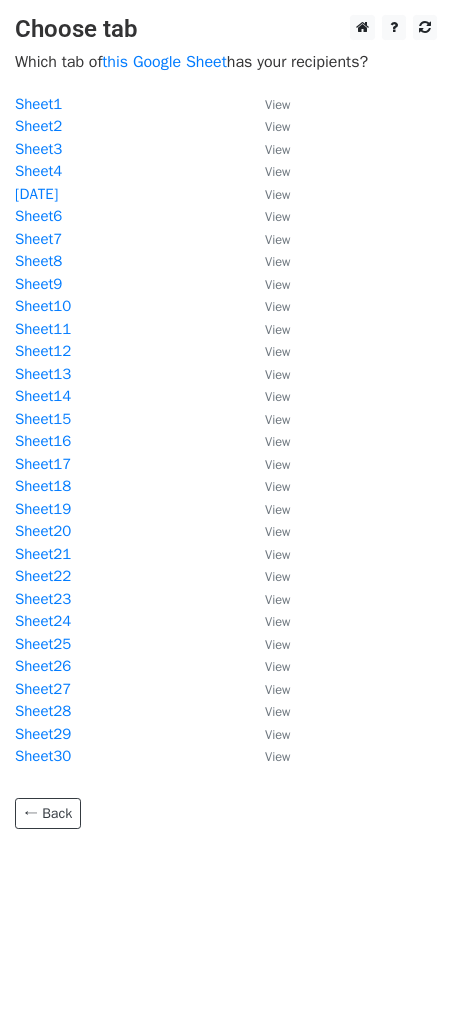 scroll, scrollTop: 0, scrollLeft: 0, axis: both 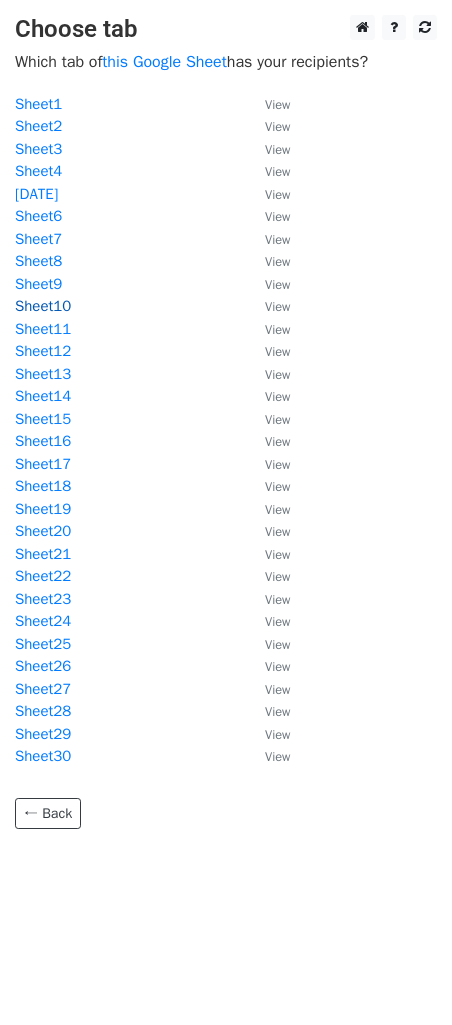 click on "Sheet10" at bounding box center (43, 306) 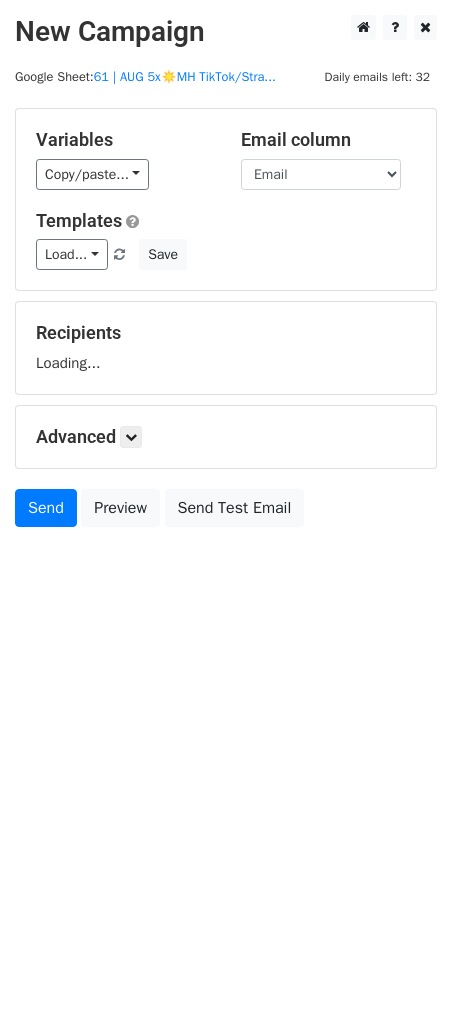 scroll, scrollTop: 0, scrollLeft: 0, axis: both 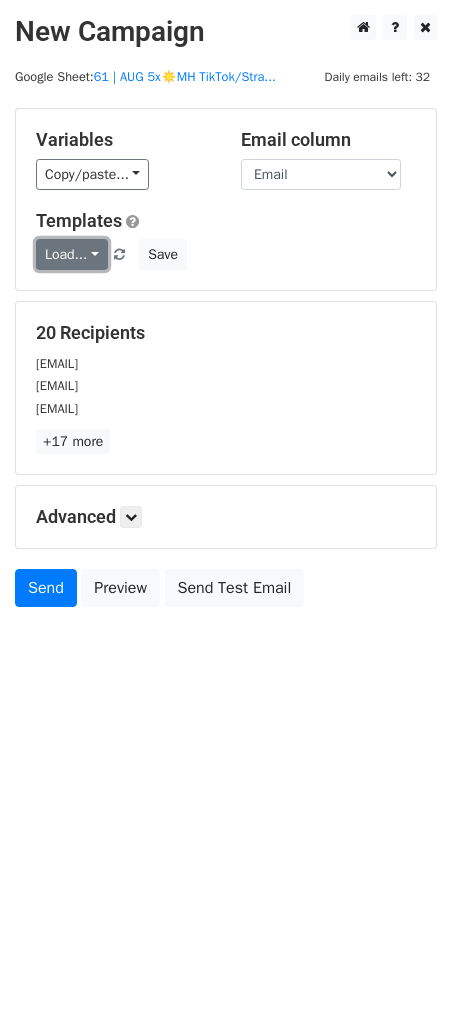click on "Load..." at bounding box center (72, 254) 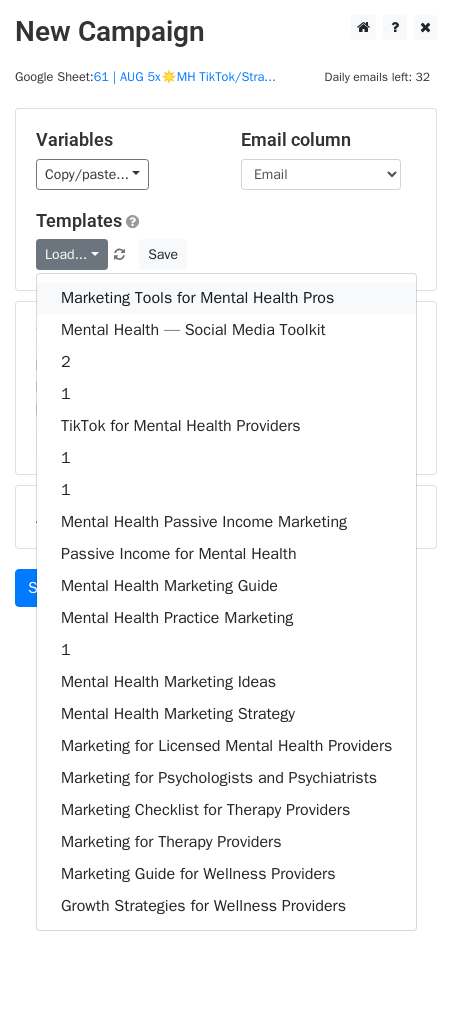 click on "Marketing Tools for Mental Health Pros" at bounding box center (226, 298) 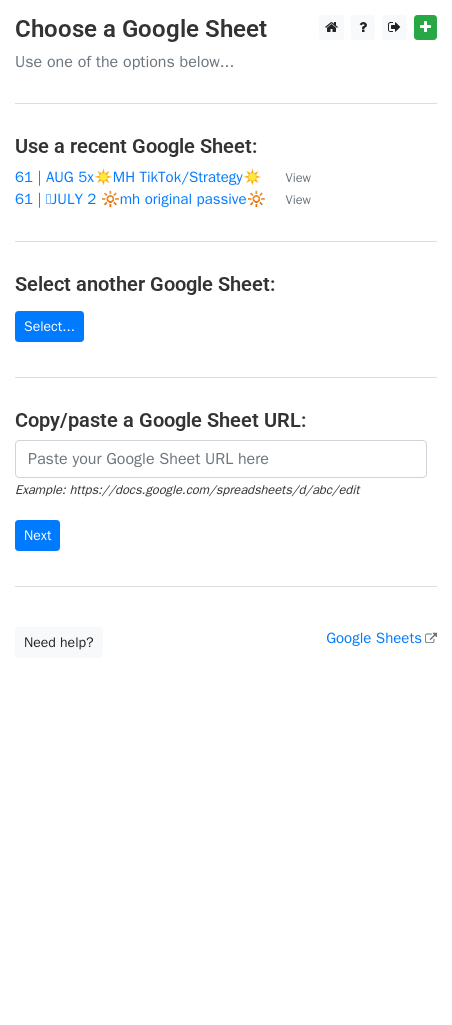 scroll, scrollTop: 0, scrollLeft: 0, axis: both 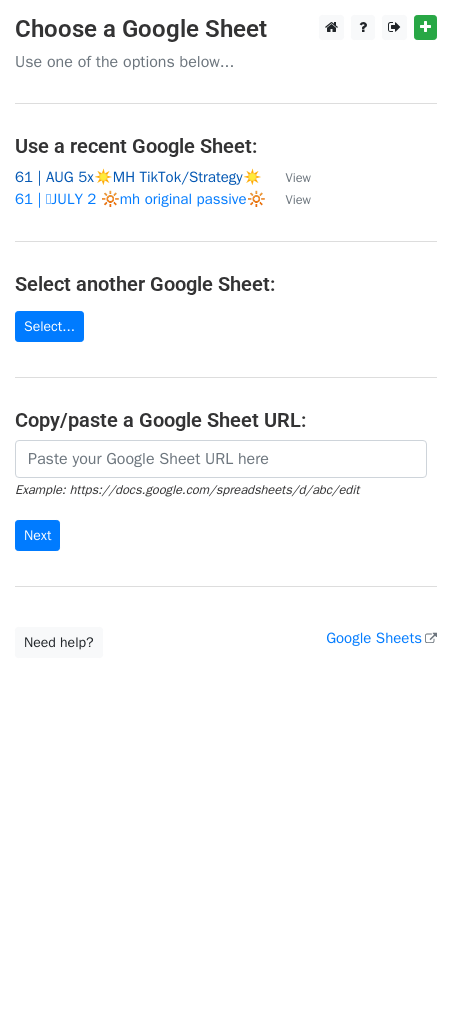 click on "61 | AUG 5x☀️MH TikTok/Strategy☀️" at bounding box center (138, 177) 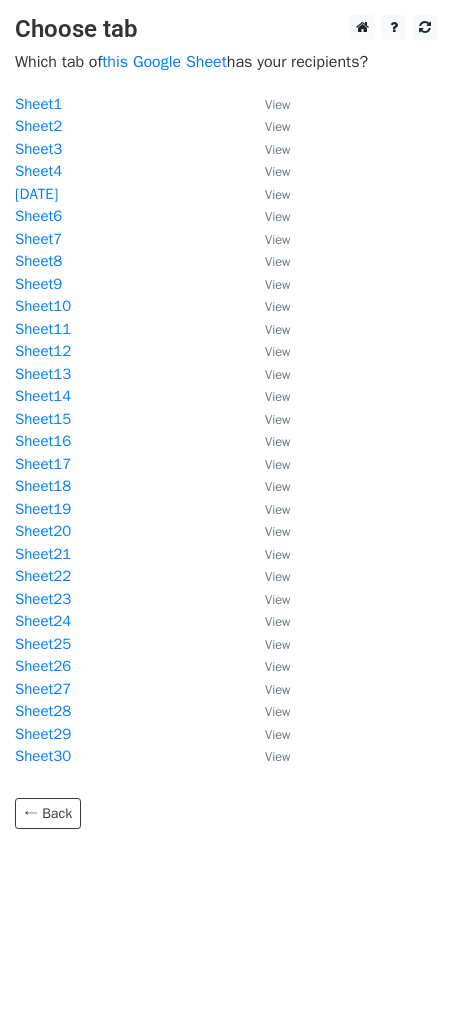 scroll, scrollTop: 0, scrollLeft: 0, axis: both 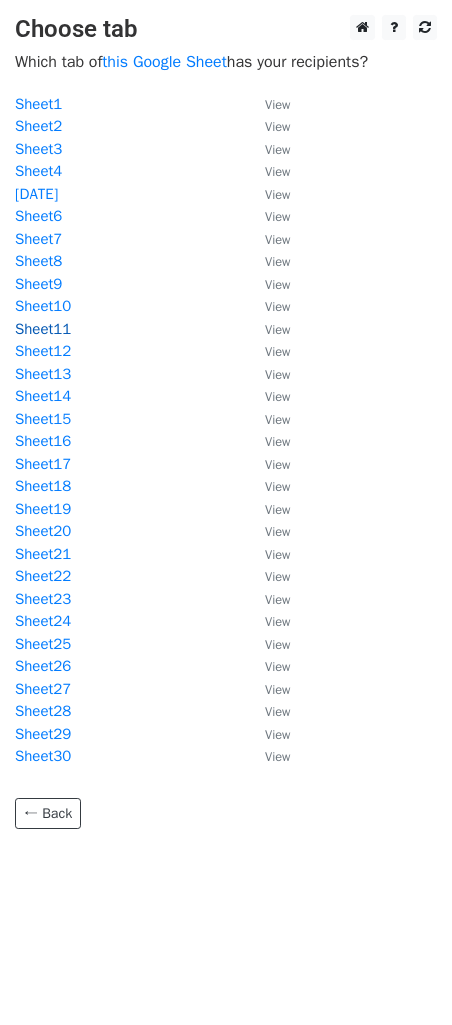 click on "Sheet11" at bounding box center [43, 329] 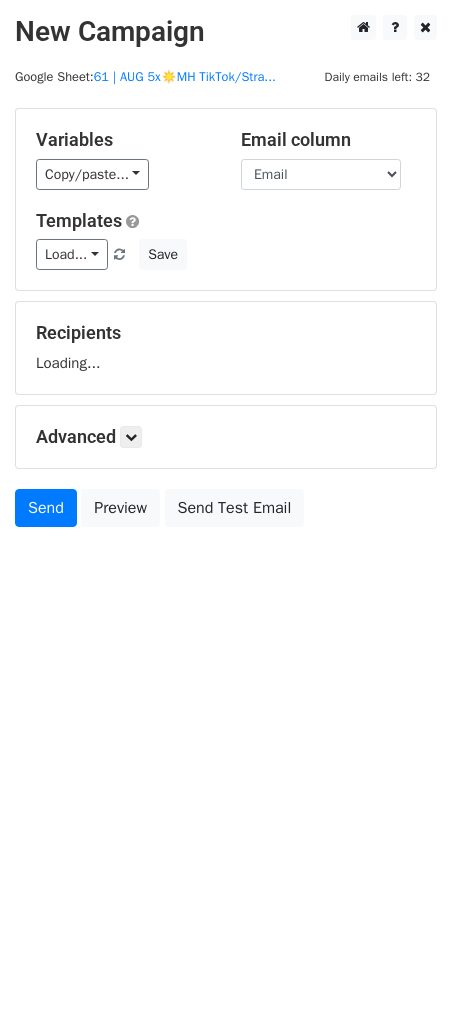 scroll, scrollTop: 0, scrollLeft: 0, axis: both 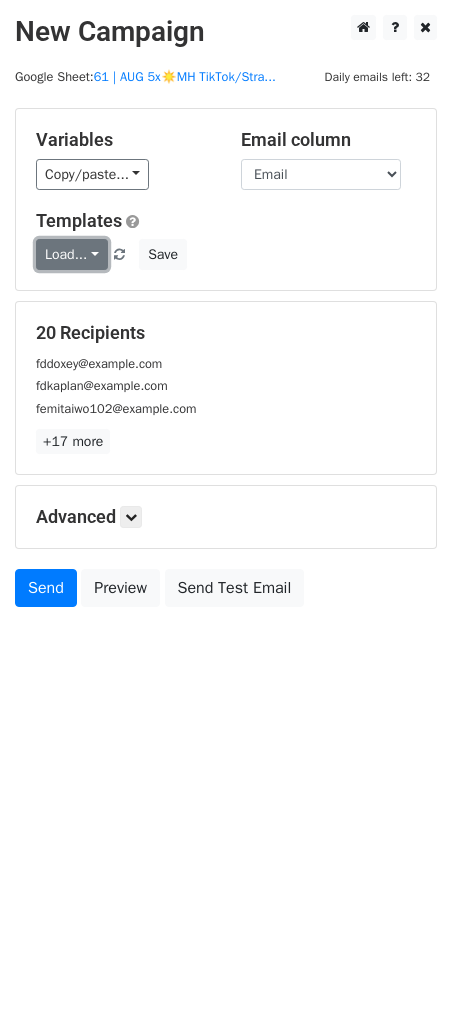 click on "Load..." at bounding box center (72, 254) 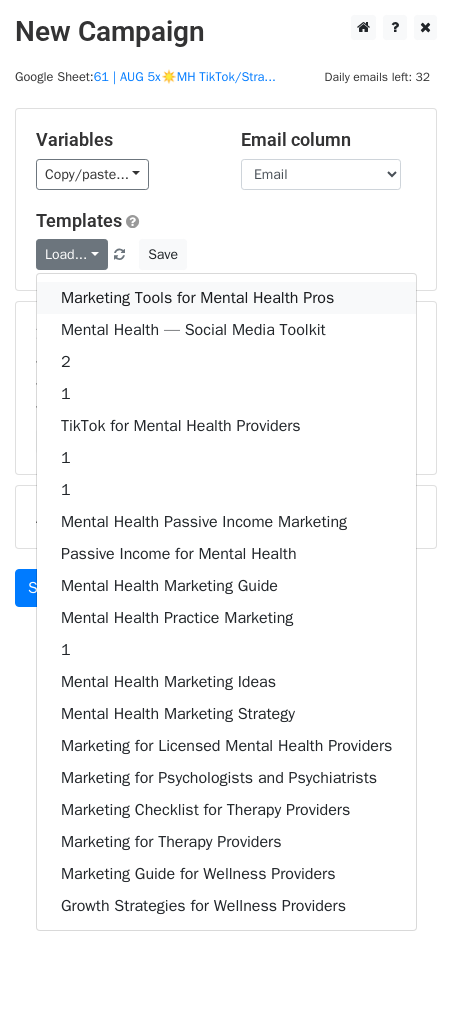 click on "Marketing Tools for Mental Health Pros" at bounding box center [226, 298] 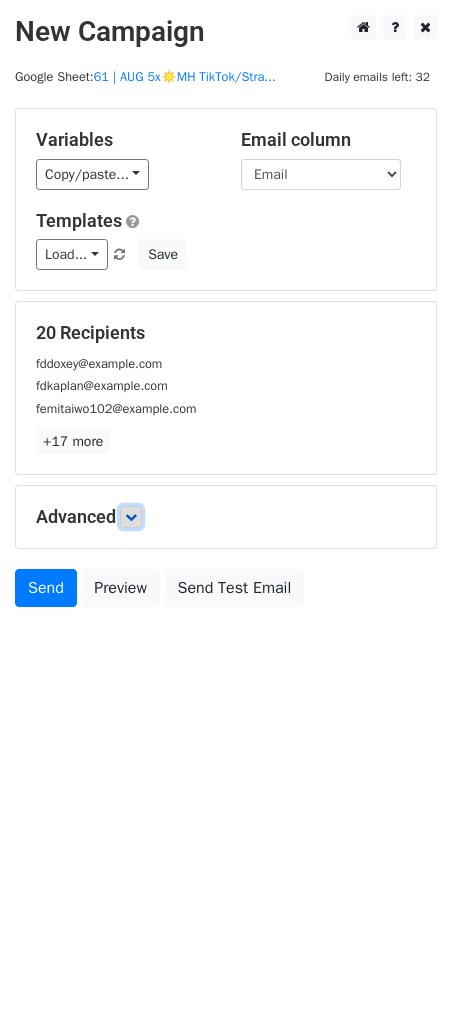 click at bounding box center (131, 517) 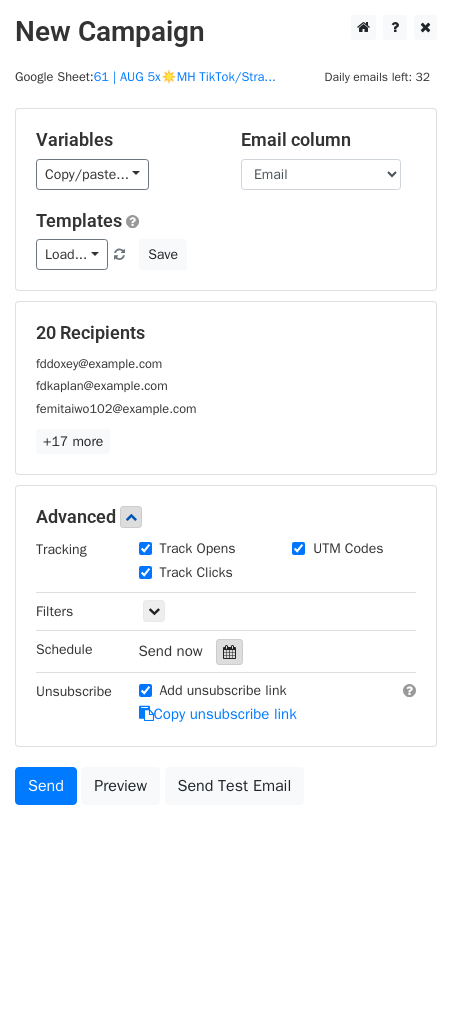 click at bounding box center (229, 652) 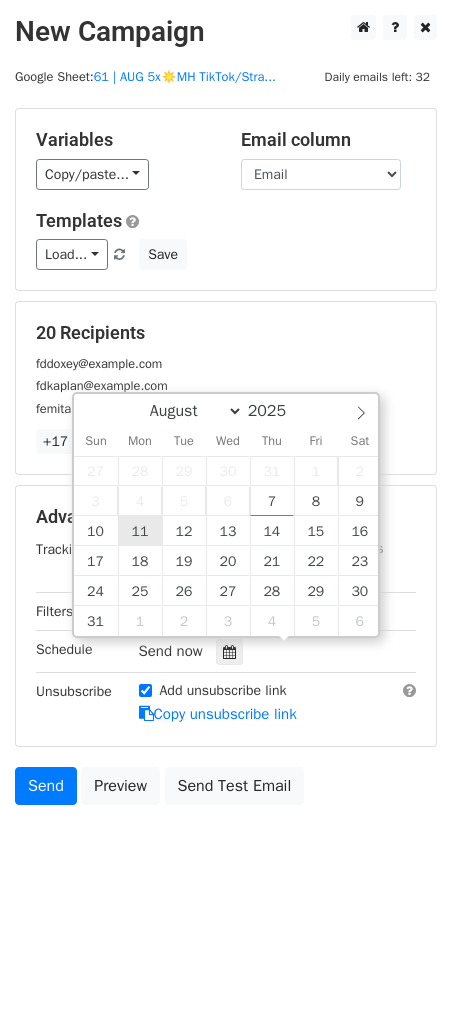 type on "2025-08-11 12:00" 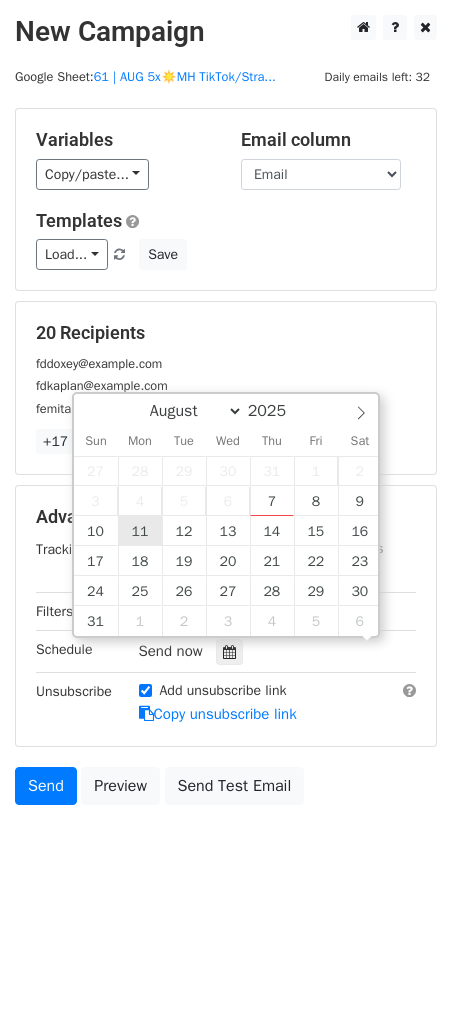 scroll, scrollTop: 0, scrollLeft: 0, axis: both 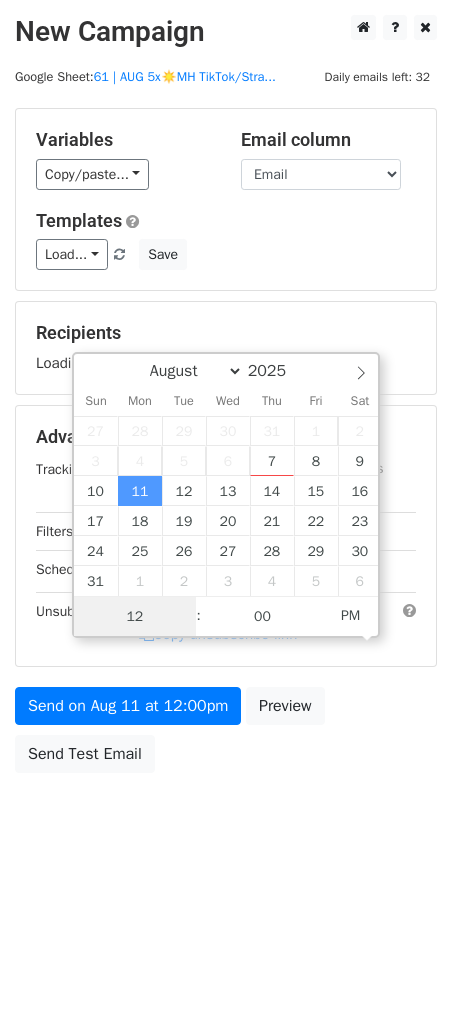 type on "1" 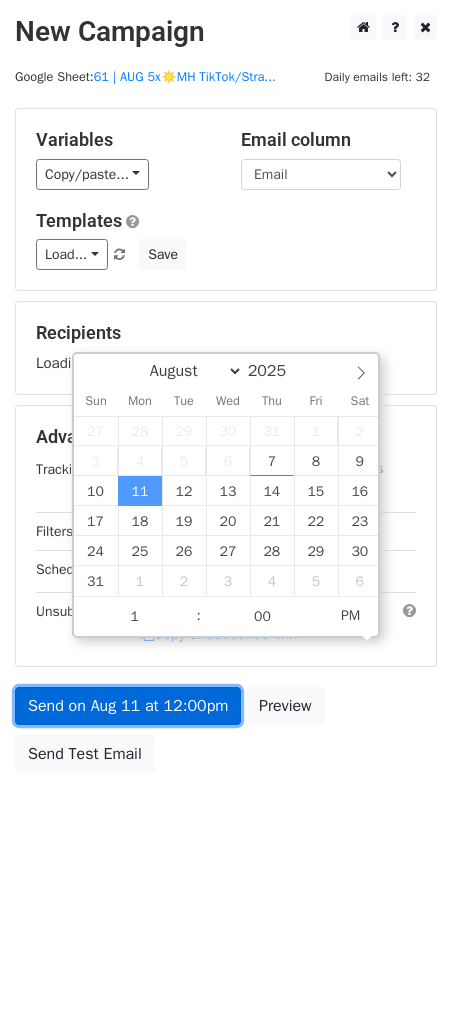type on "2025-08-11 13:00" 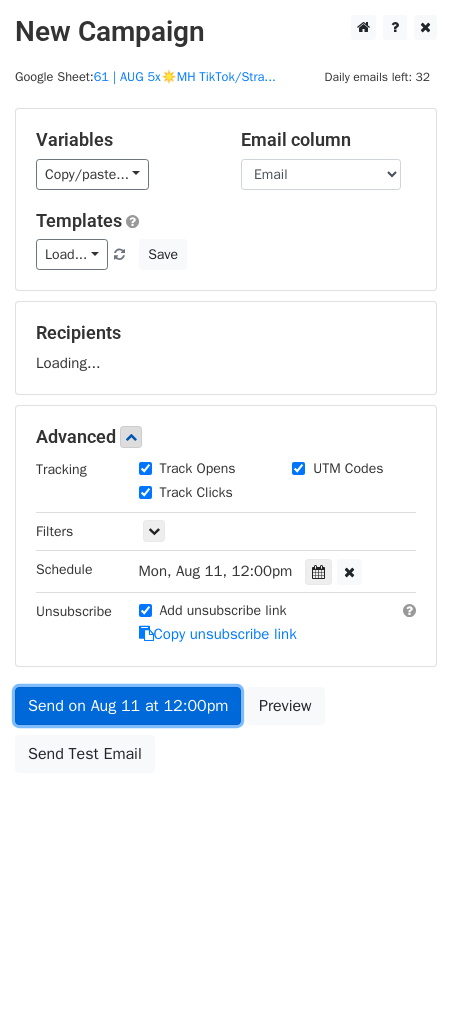 click on "Send on Aug 11 at 12:00pm" at bounding box center [128, 706] 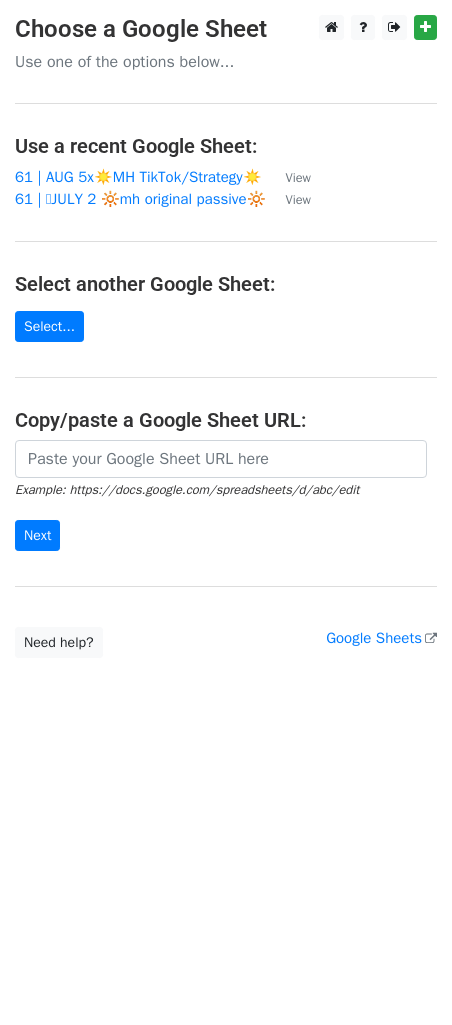 scroll, scrollTop: 0, scrollLeft: 0, axis: both 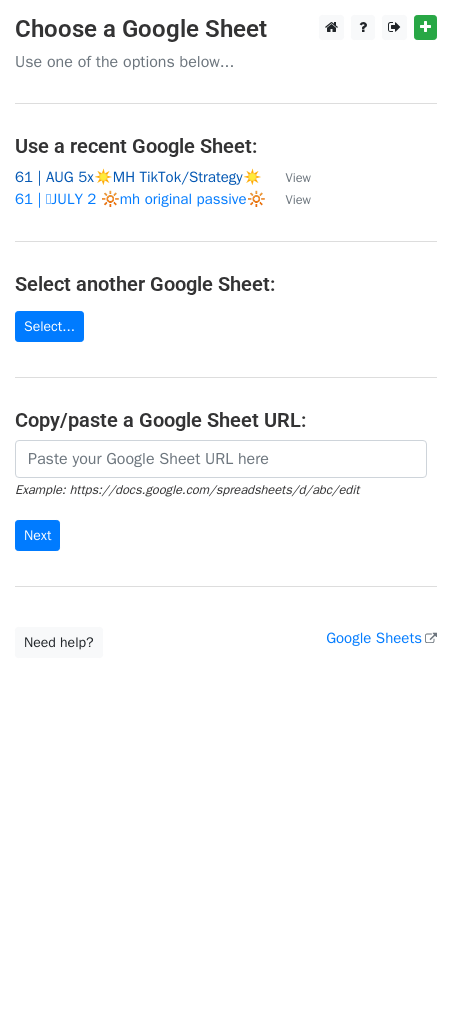click on "61 | AUG 5x☀️MH TikTok/Strategy☀️" at bounding box center [138, 177] 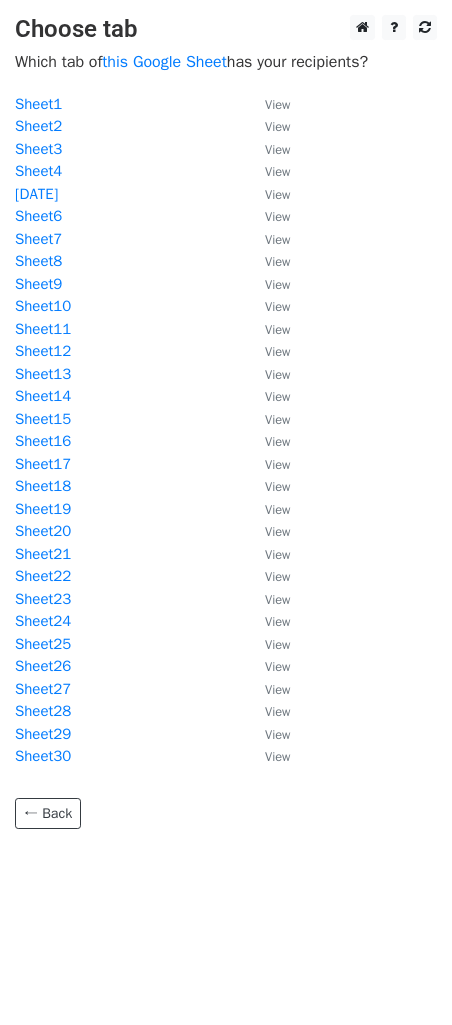 scroll, scrollTop: 0, scrollLeft: 0, axis: both 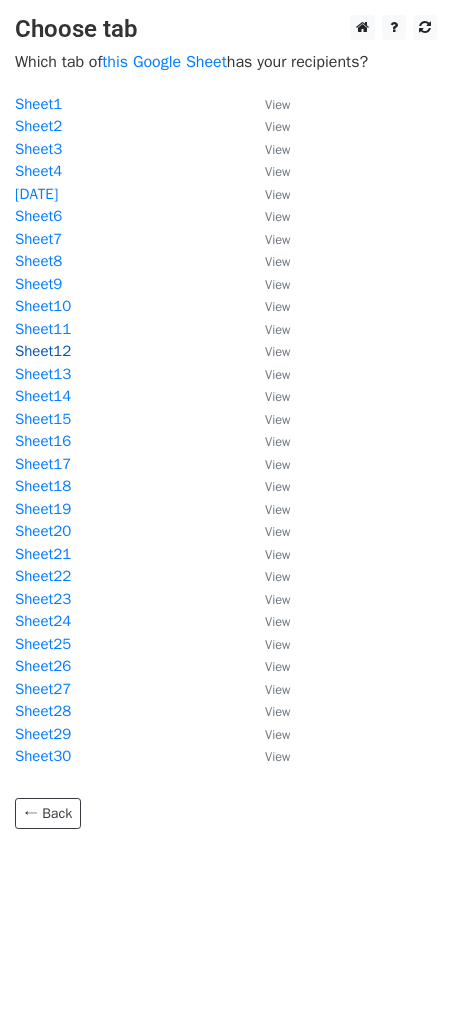 click on "Sheet12" at bounding box center [43, 351] 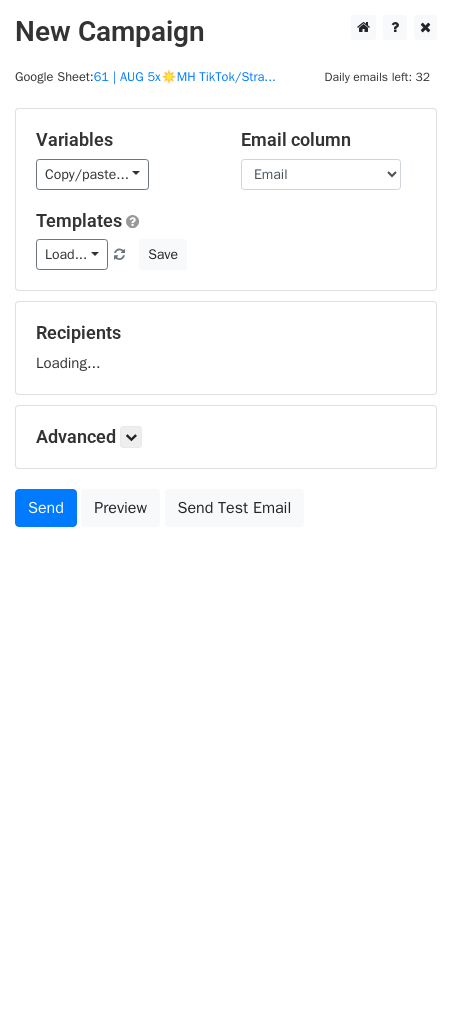 scroll, scrollTop: 0, scrollLeft: 0, axis: both 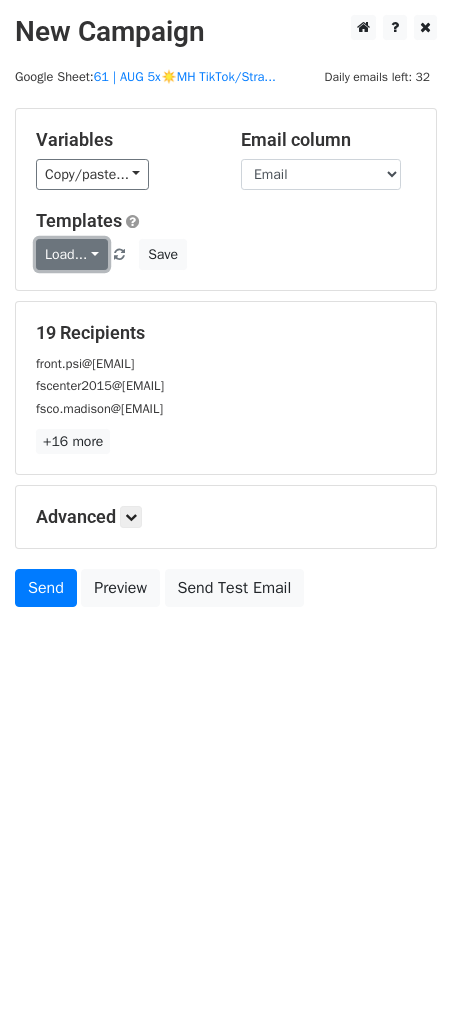 click on "Load..." at bounding box center (72, 254) 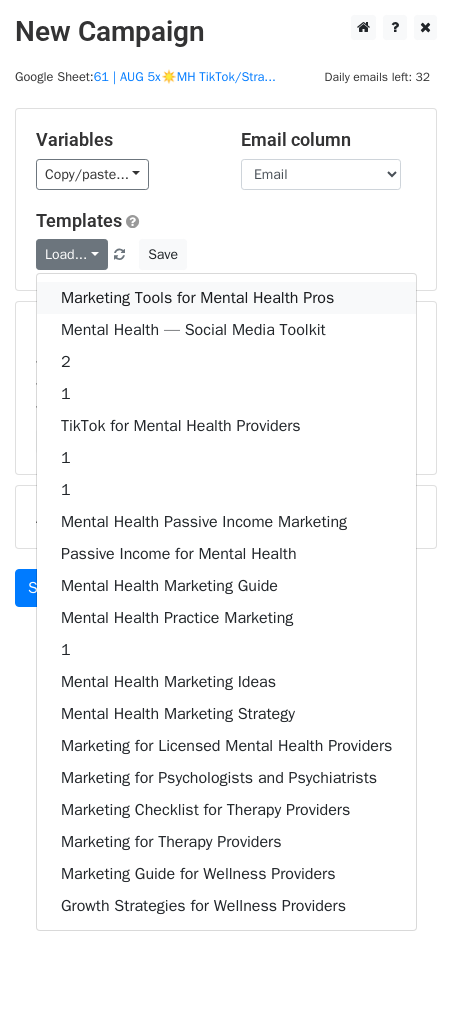 click on "Marketing Tools for Mental Health Pros" at bounding box center [226, 298] 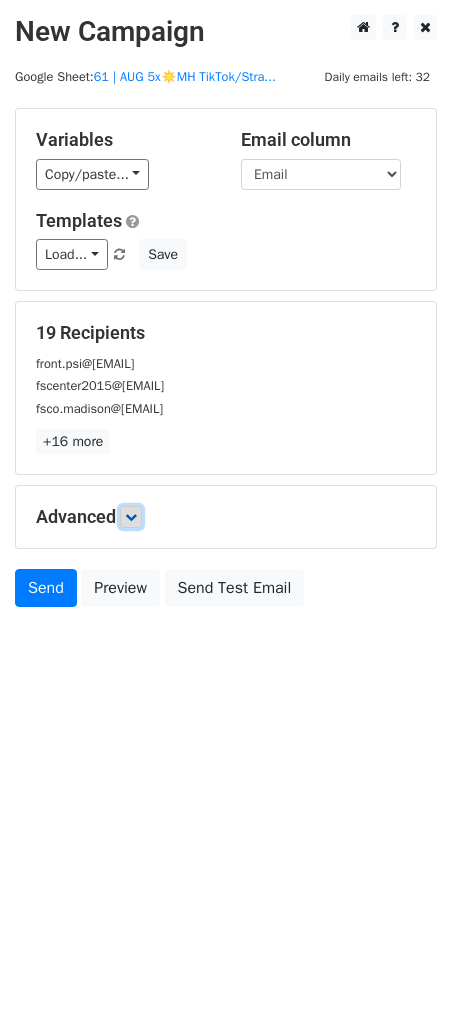 click at bounding box center [131, 517] 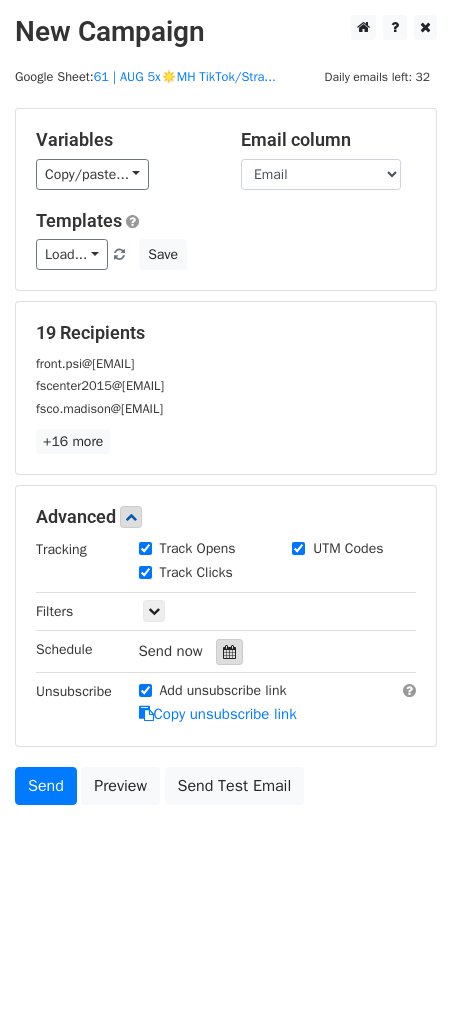 click at bounding box center [229, 652] 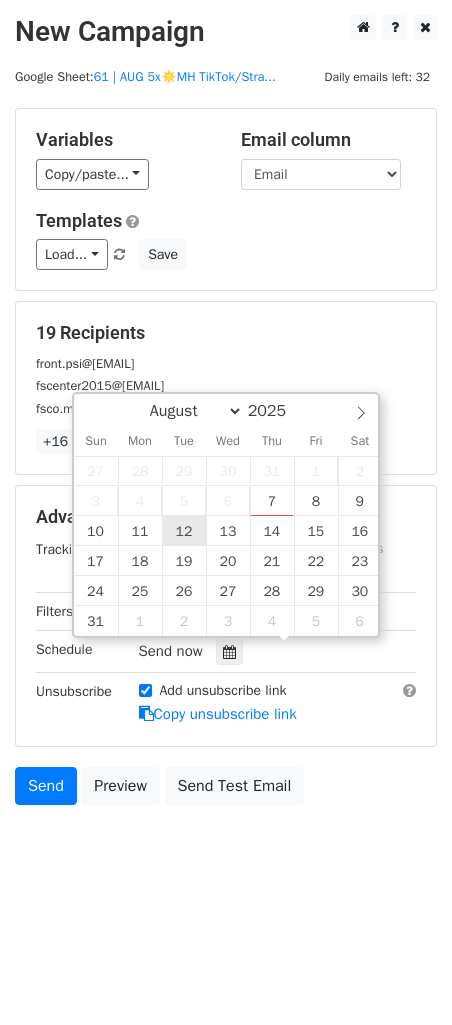 type on "2025-08-12 12:00" 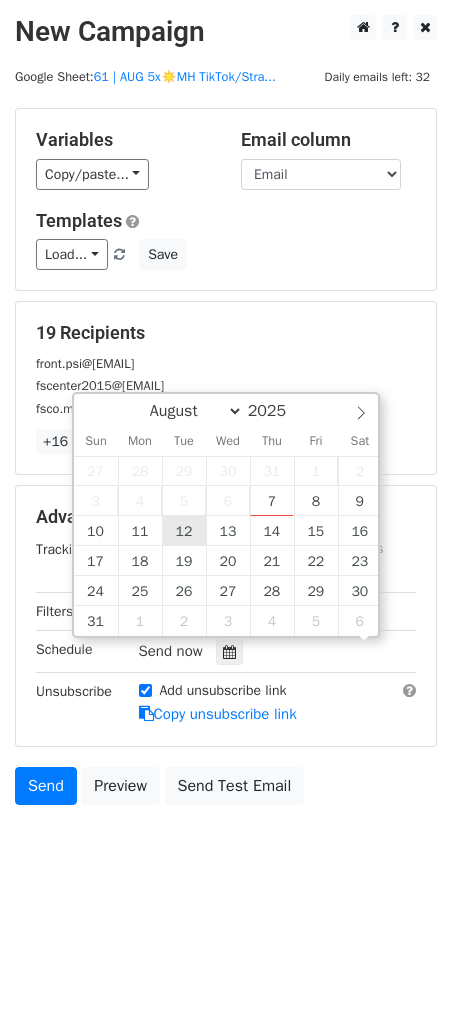 scroll, scrollTop: 0, scrollLeft: 0, axis: both 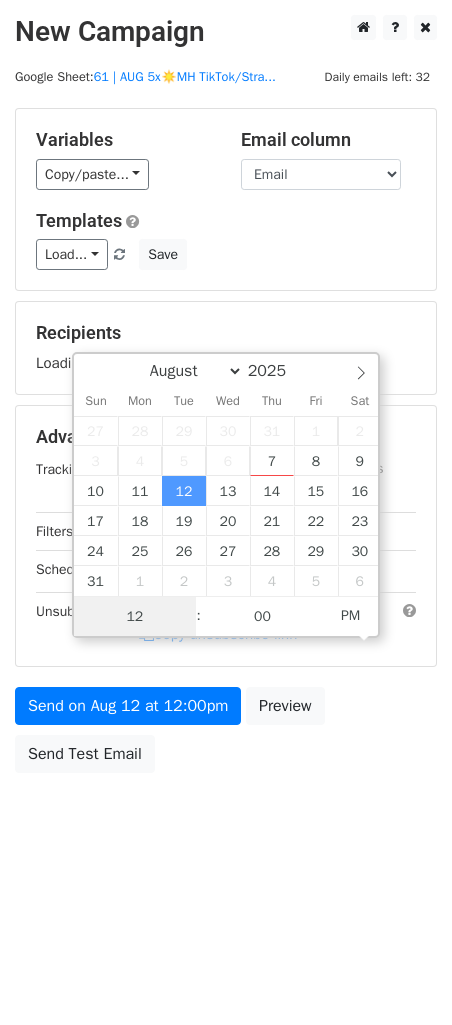 type on "2" 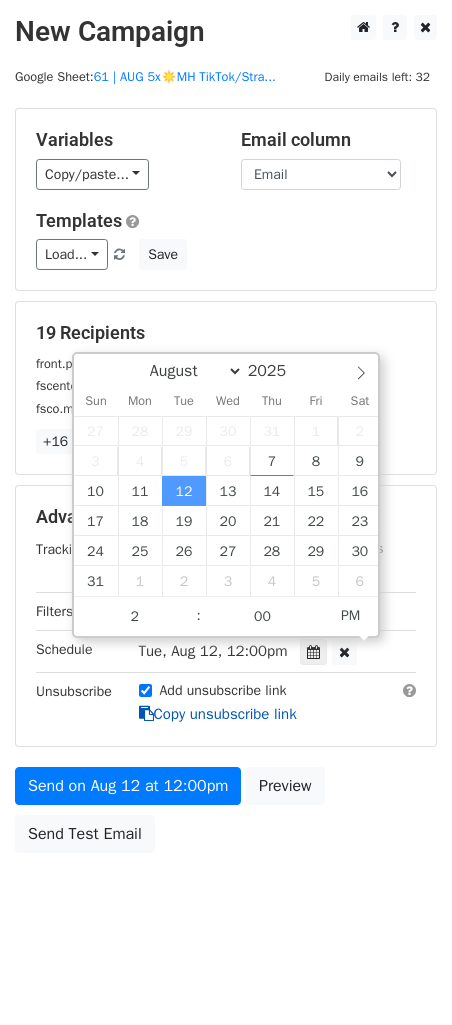 type on "2025-08-12 14:00" 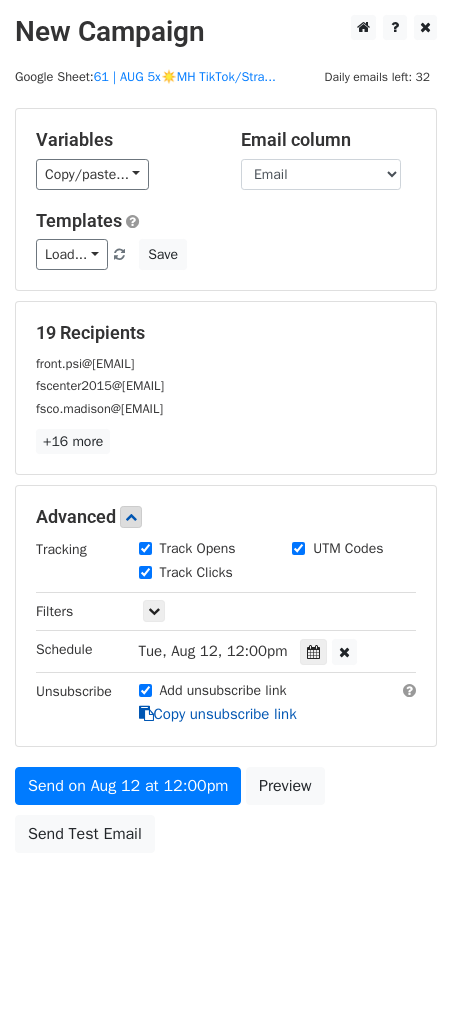 click at bounding box center [146, 713] 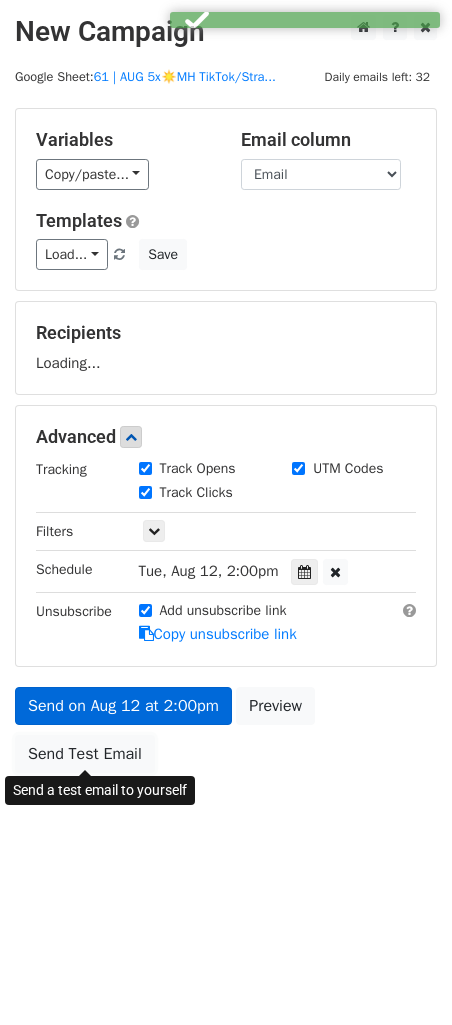 click on "Send Test Email" at bounding box center [85, 754] 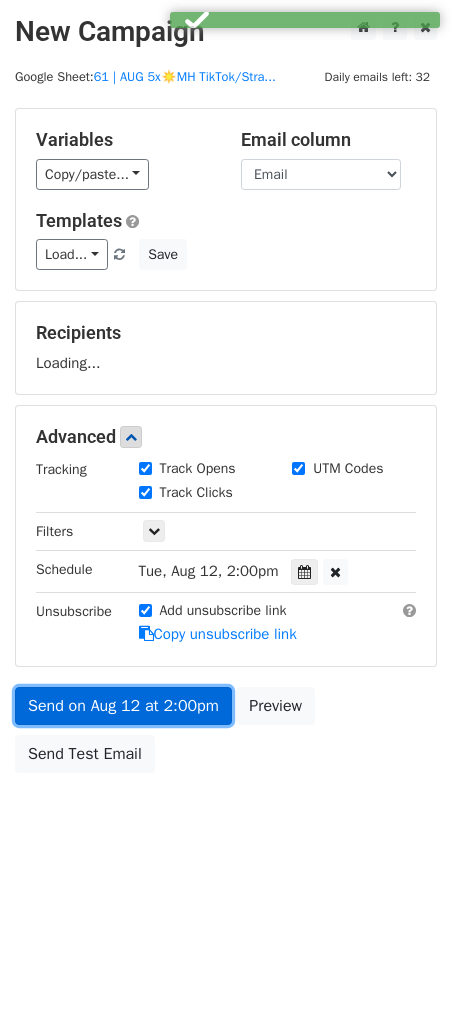 click on "Send on Aug 12 at 2:00pm" at bounding box center [123, 706] 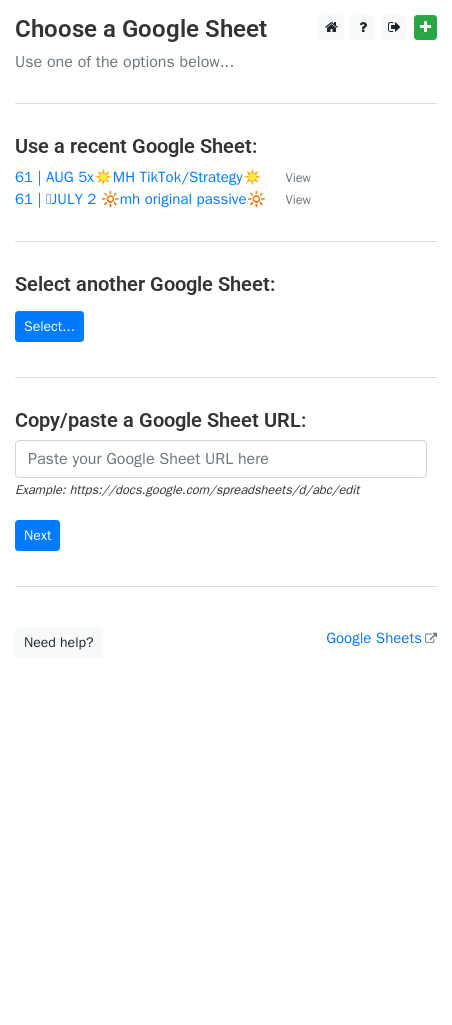 scroll, scrollTop: 0, scrollLeft: 0, axis: both 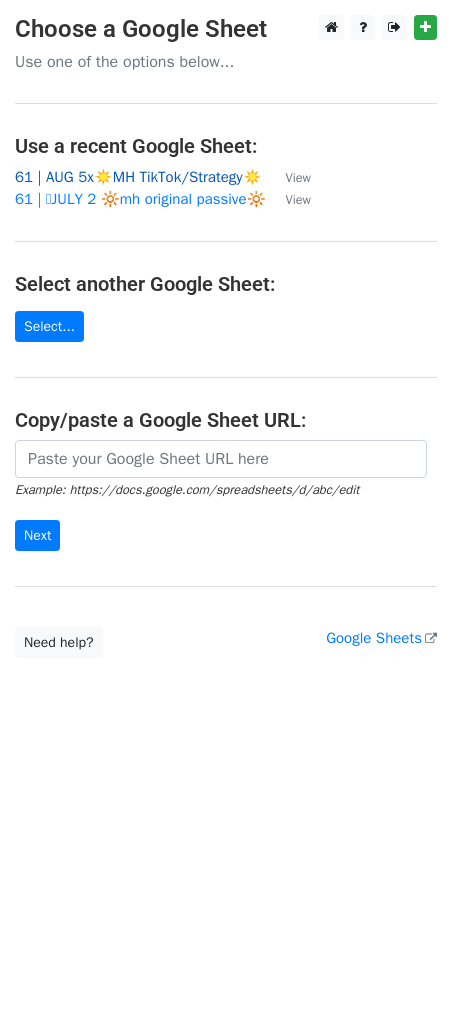 click on "61 | AUG 5x☀️MH TikTok/Strategy☀️" at bounding box center [138, 177] 